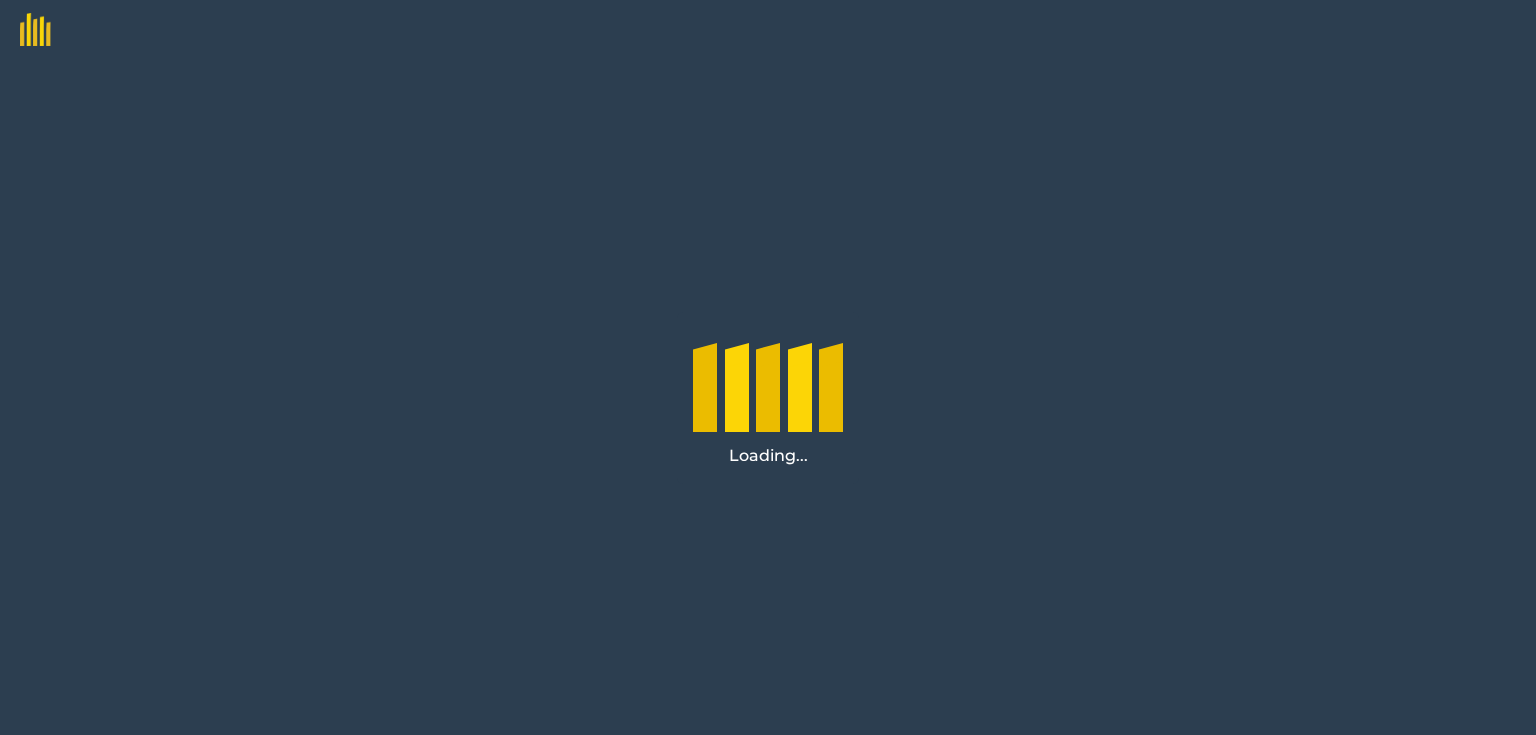scroll, scrollTop: 0, scrollLeft: 0, axis: both 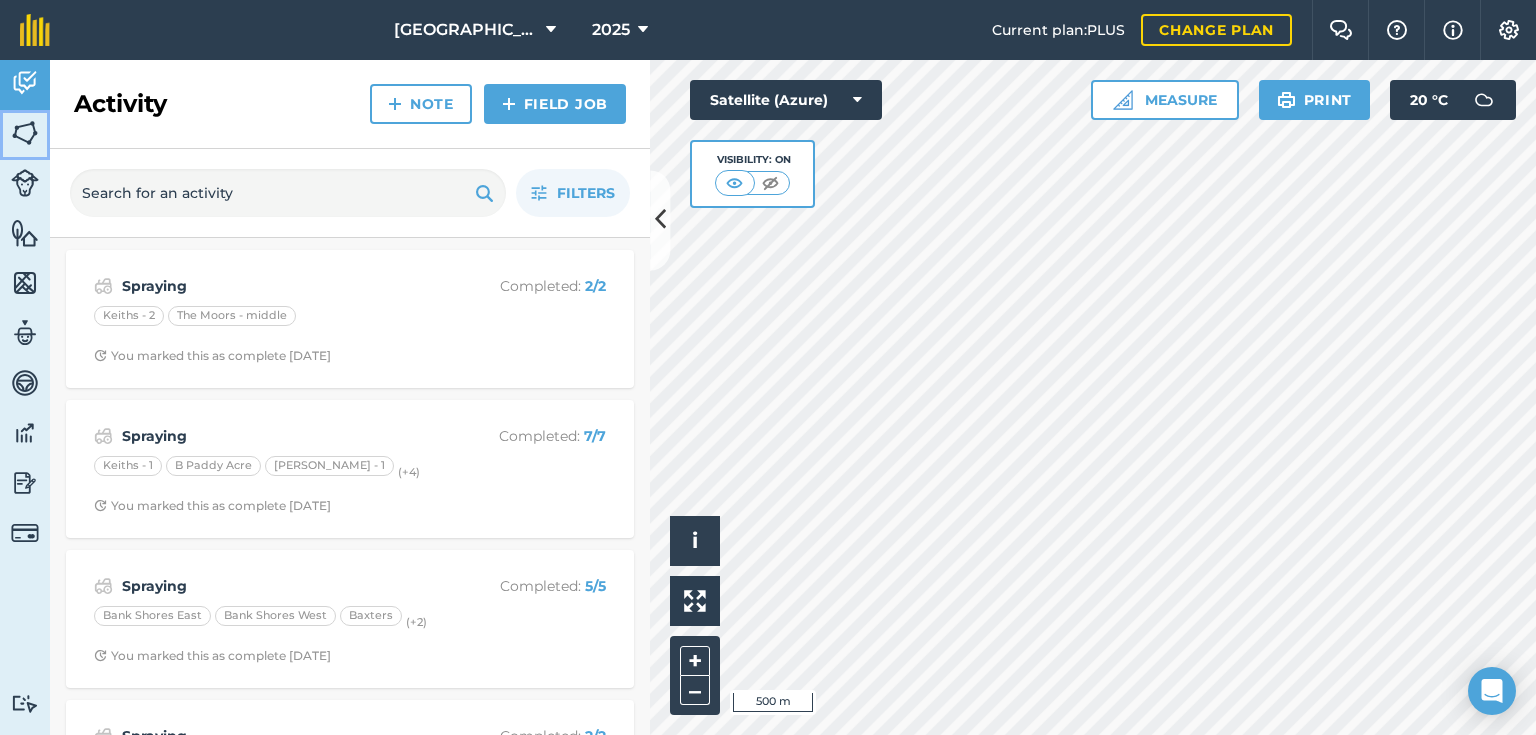 click at bounding box center [25, 133] 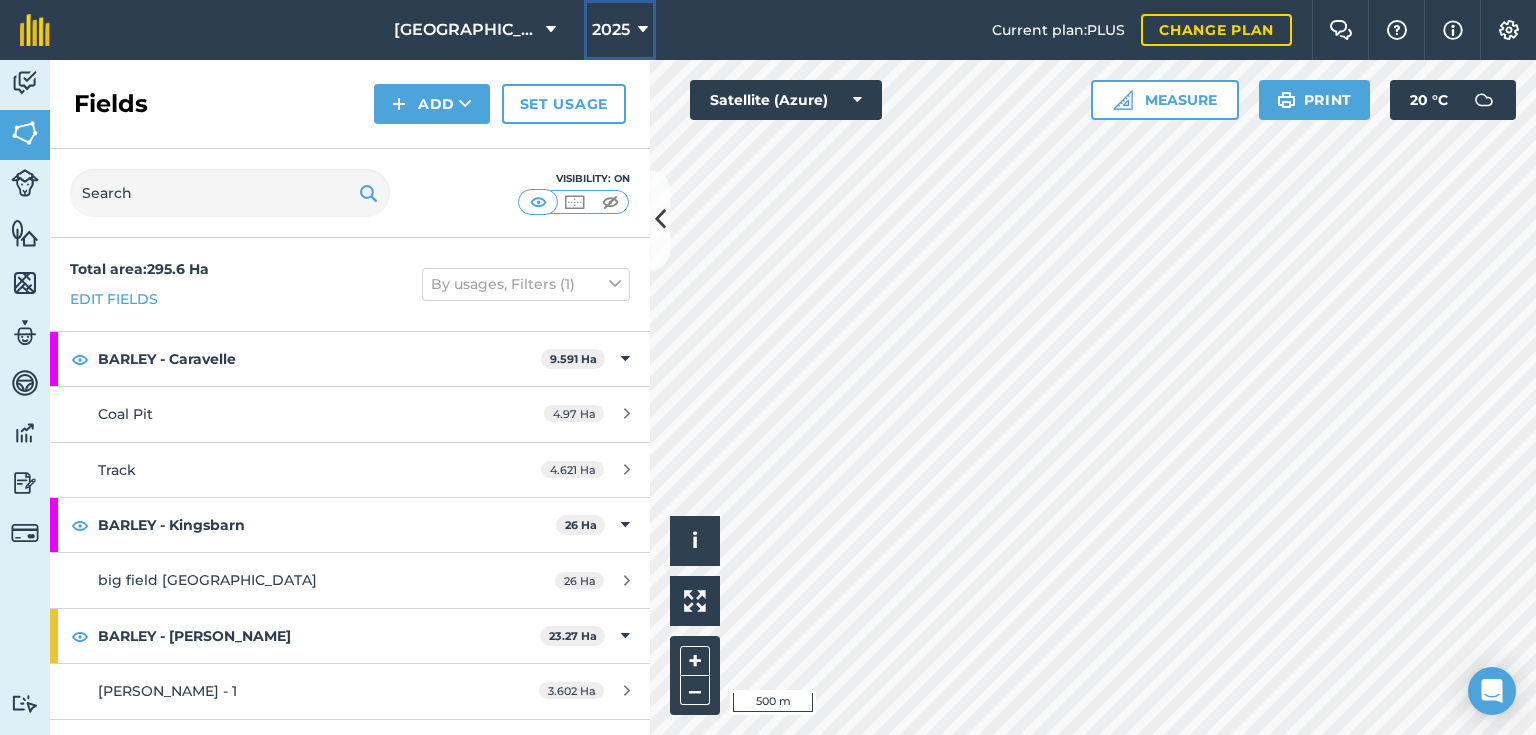 click at bounding box center [643, 30] 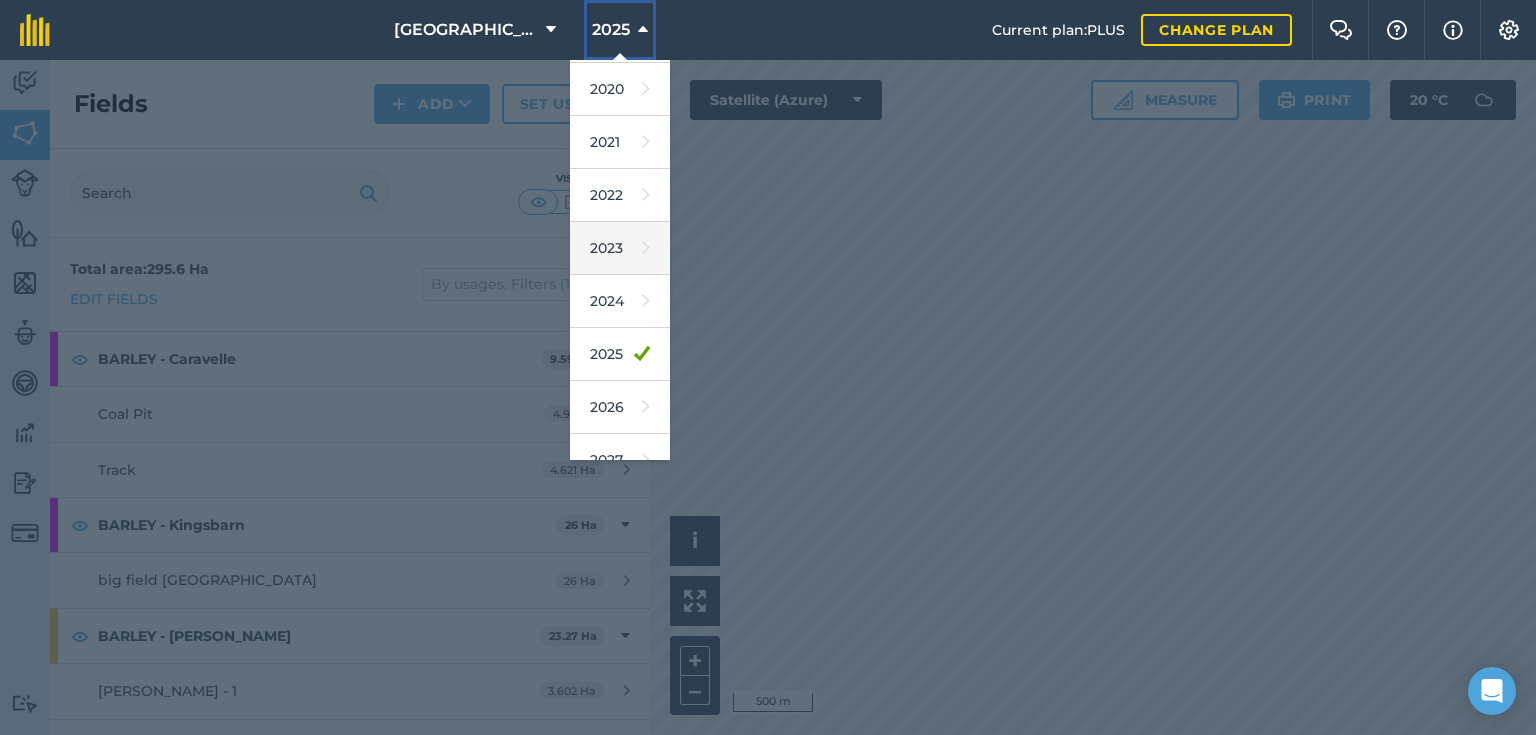 scroll, scrollTop: 160, scrollLeft: 0, axis: vertical 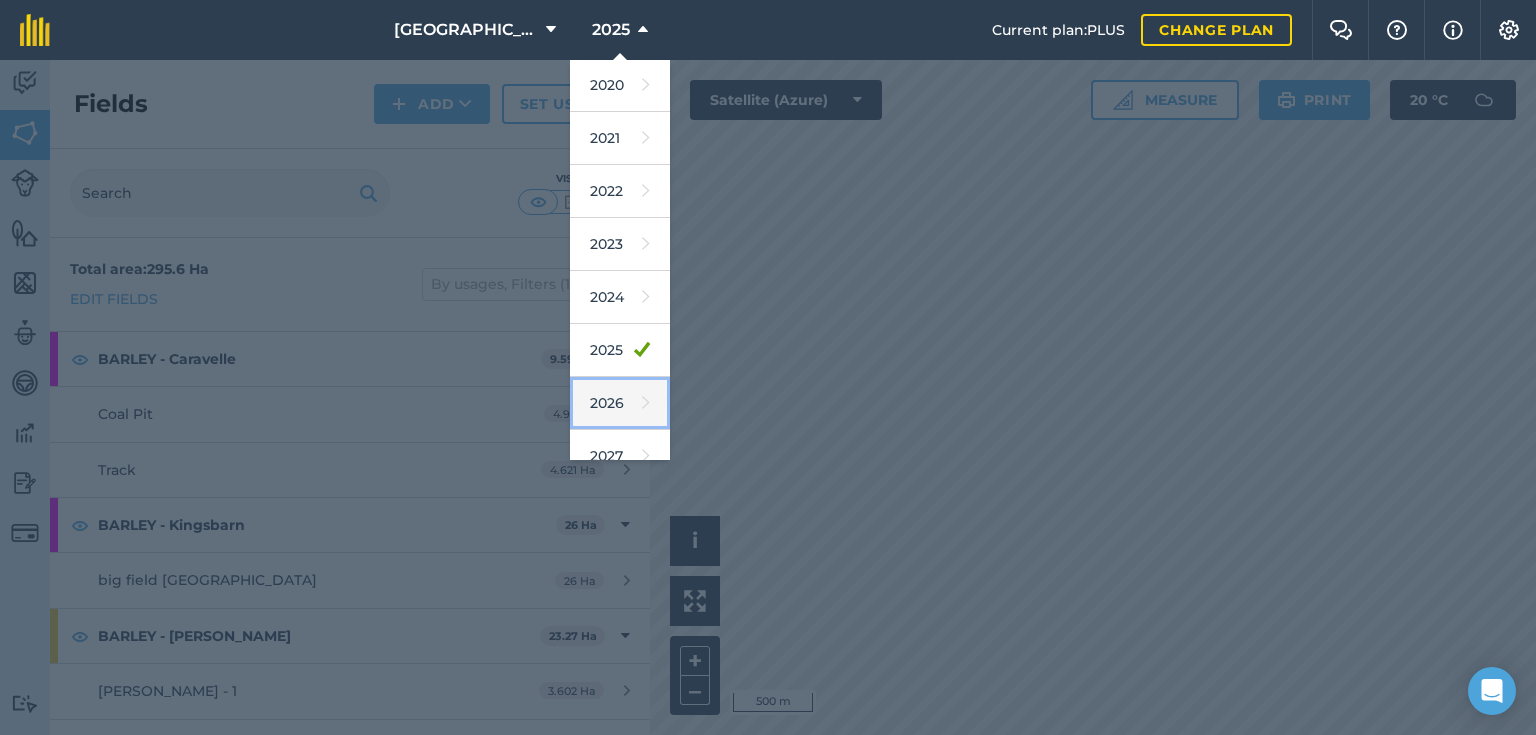 click on "2026" at bounding box center [620, 403] 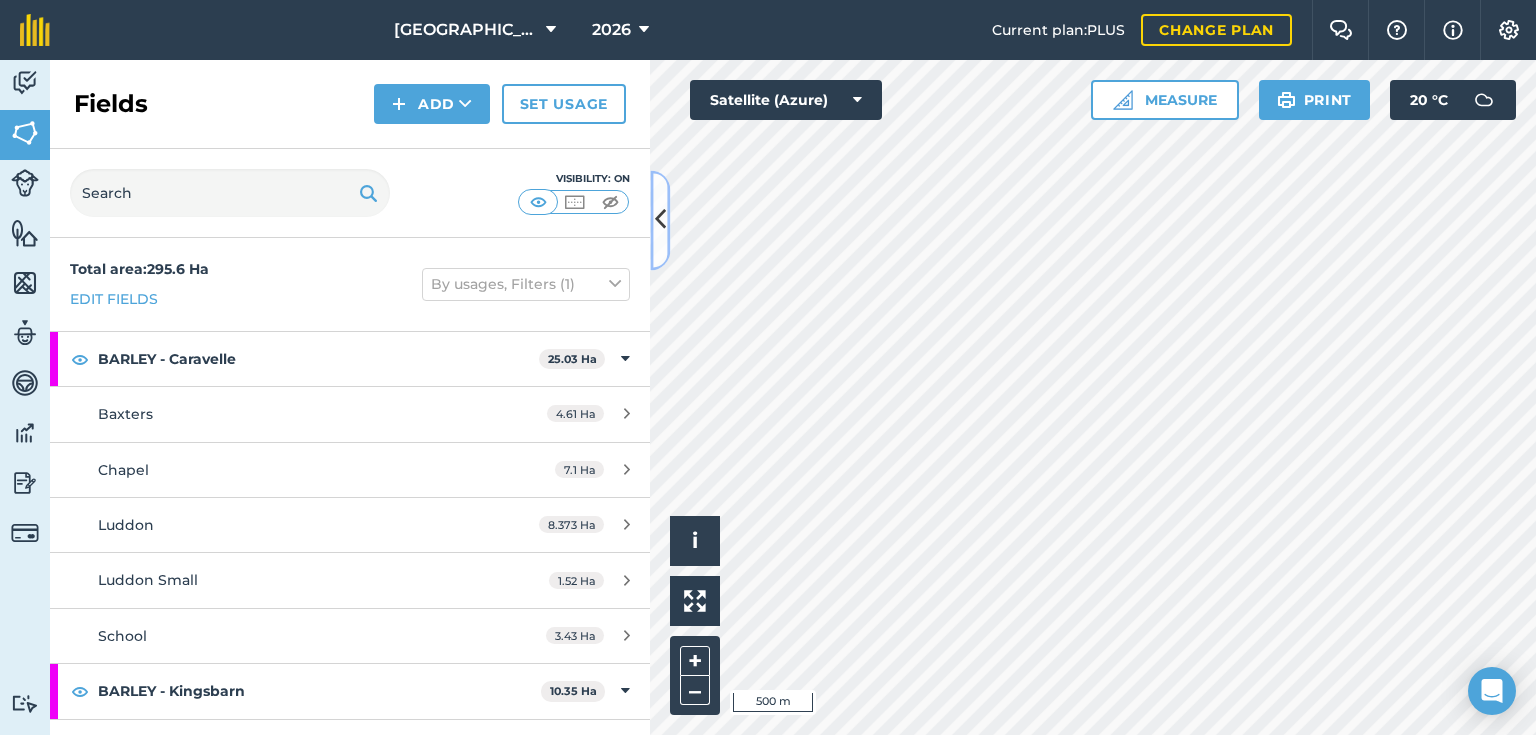 click at bounding box center [660, 220] 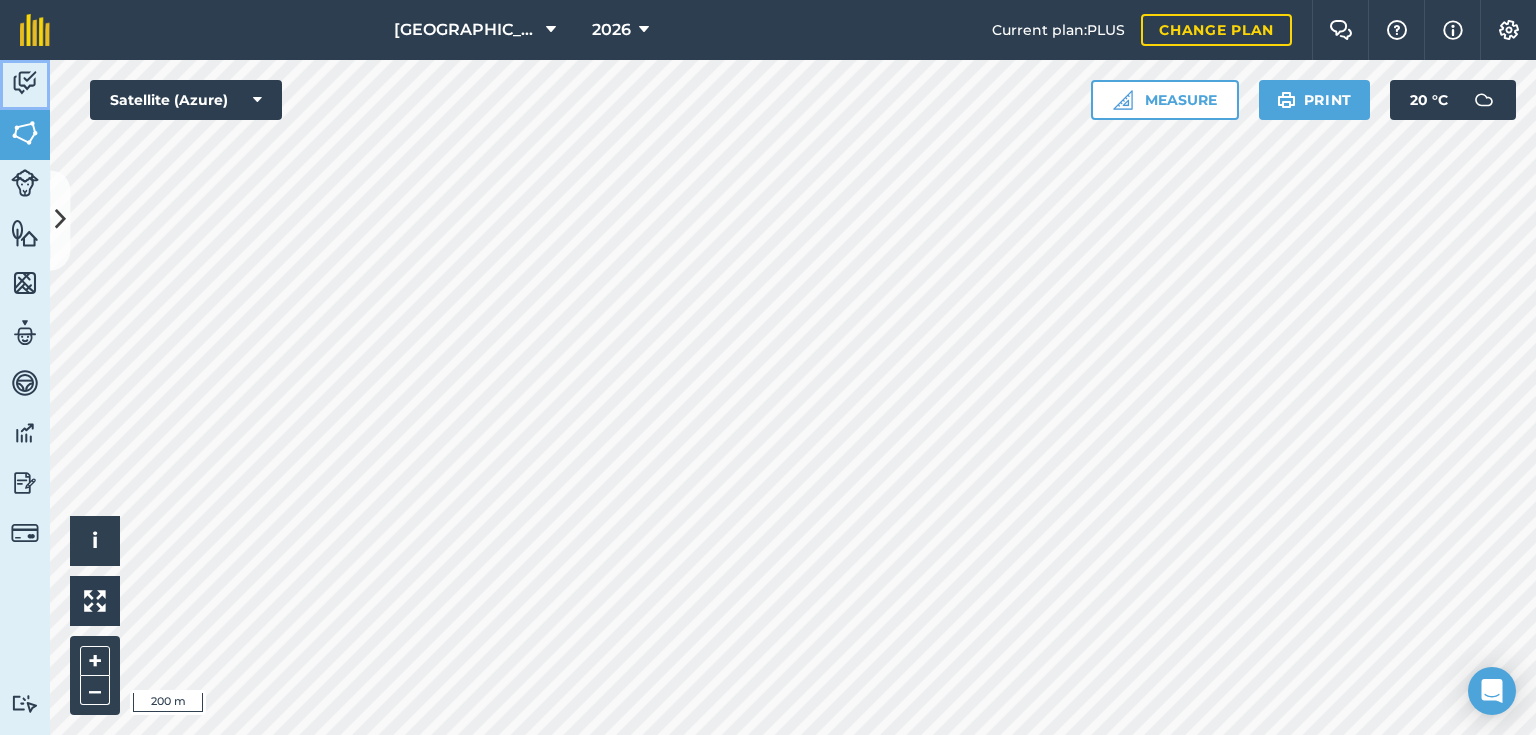 click at bounding box center [25, 83] 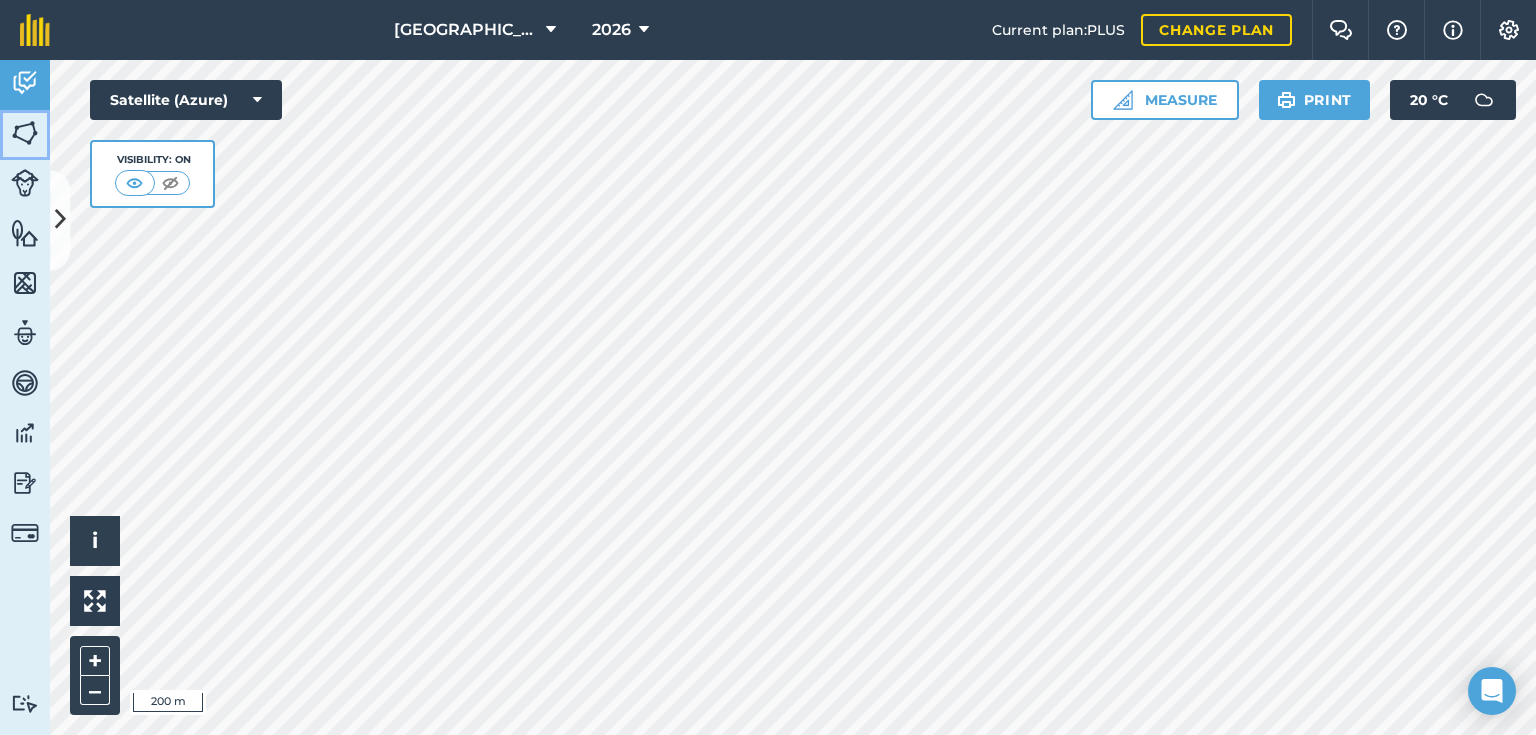 click at bounding box center (25, 133) 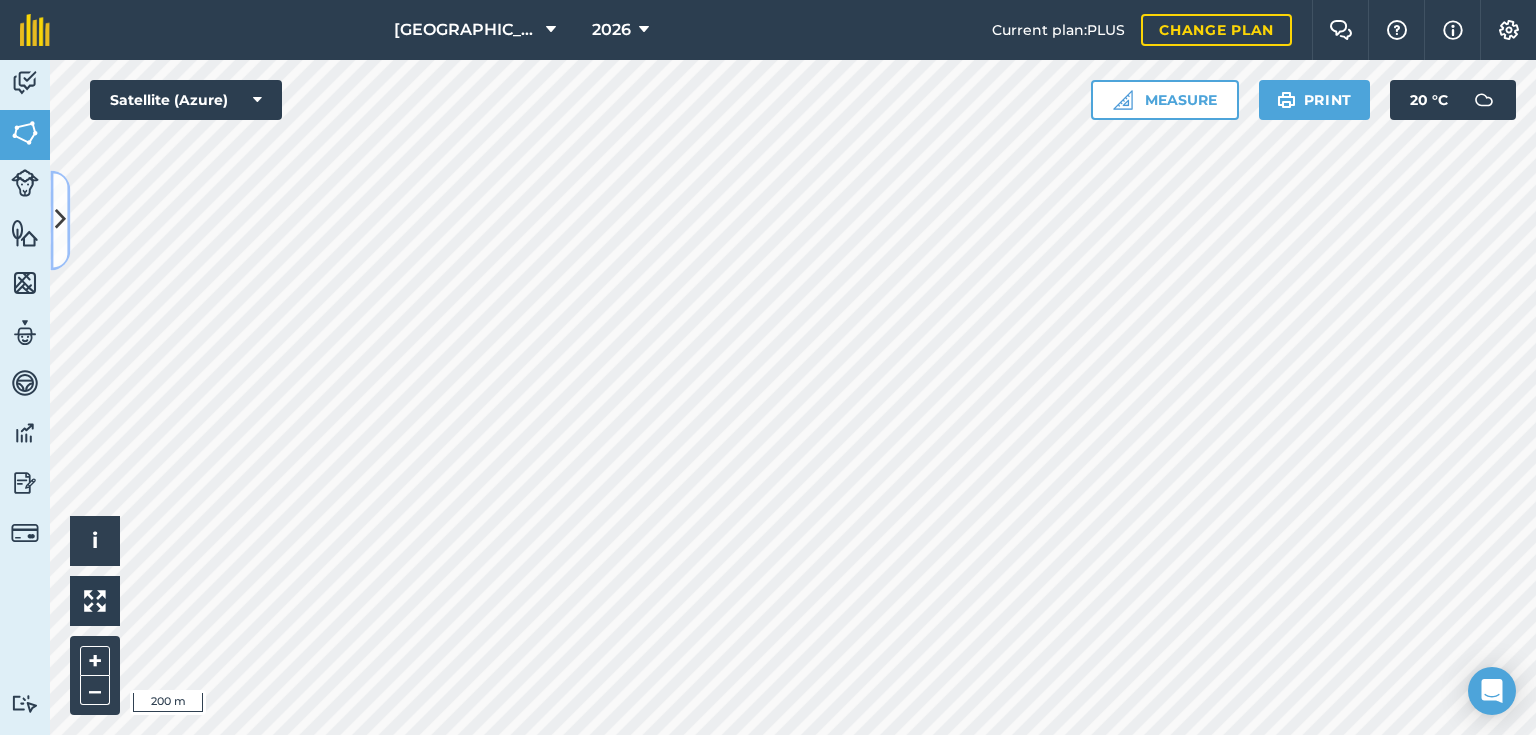 click at bounding box center (60, 220) 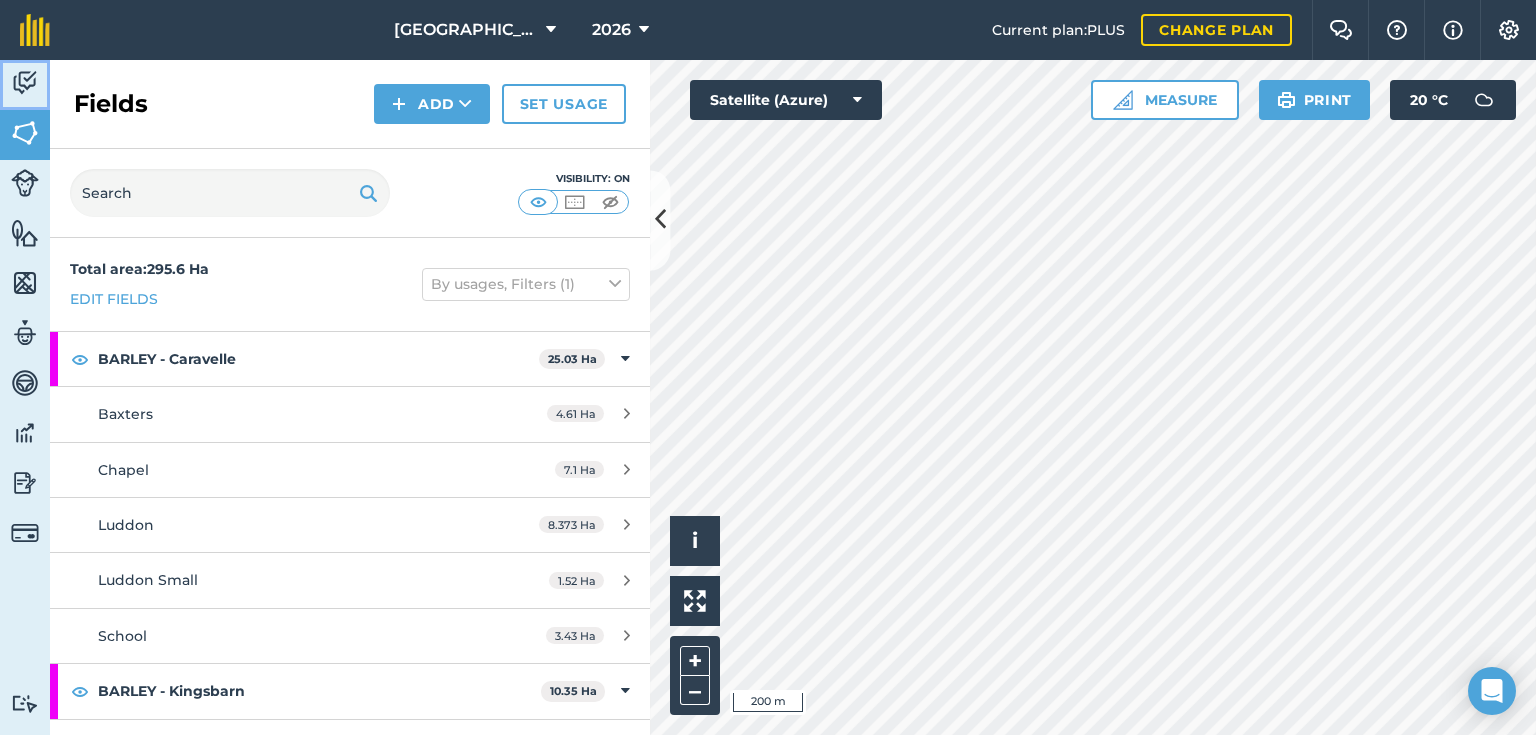 click on "Activity" at bounding box center [25, 85] 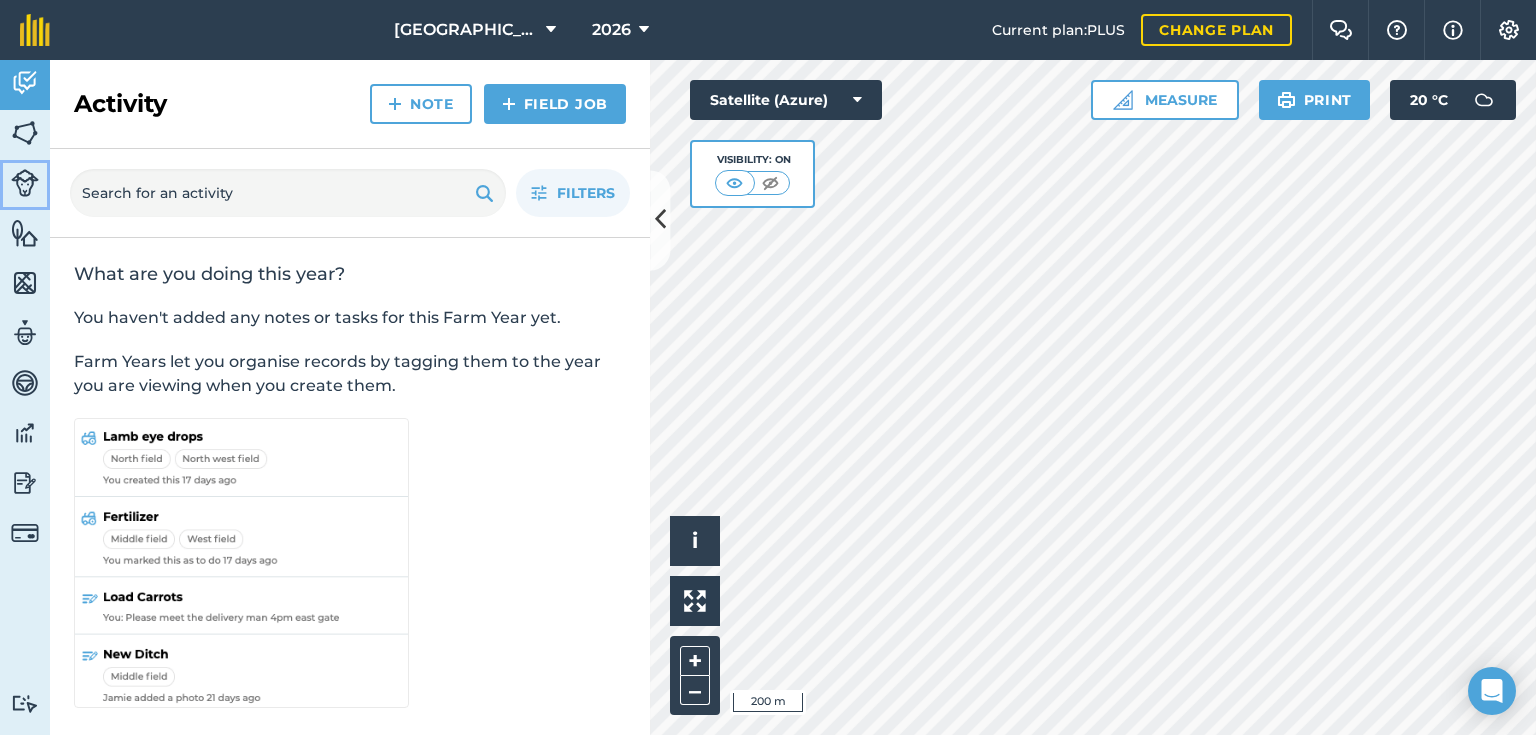 click at bounding box center [25, 183] 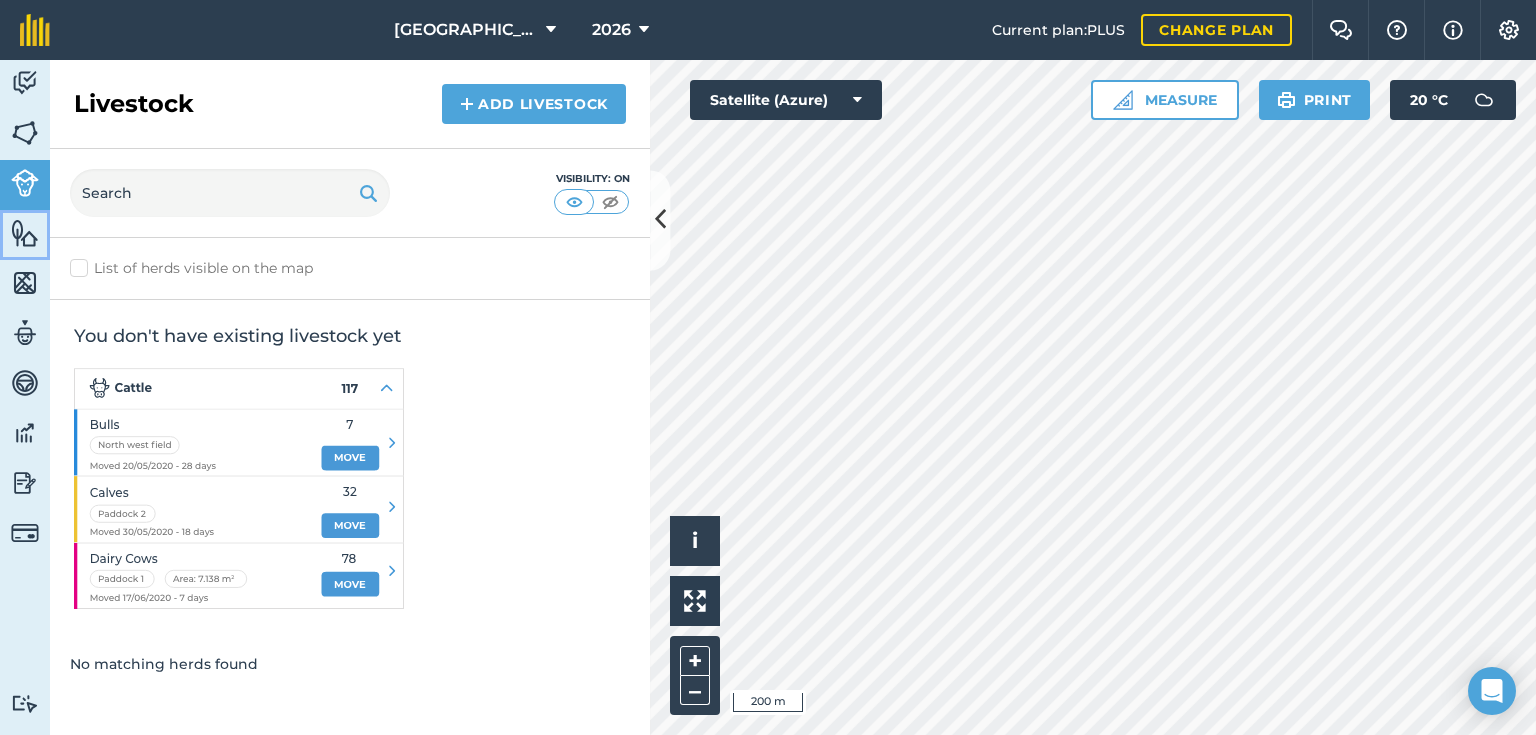 click at bounding box center [25, 233] 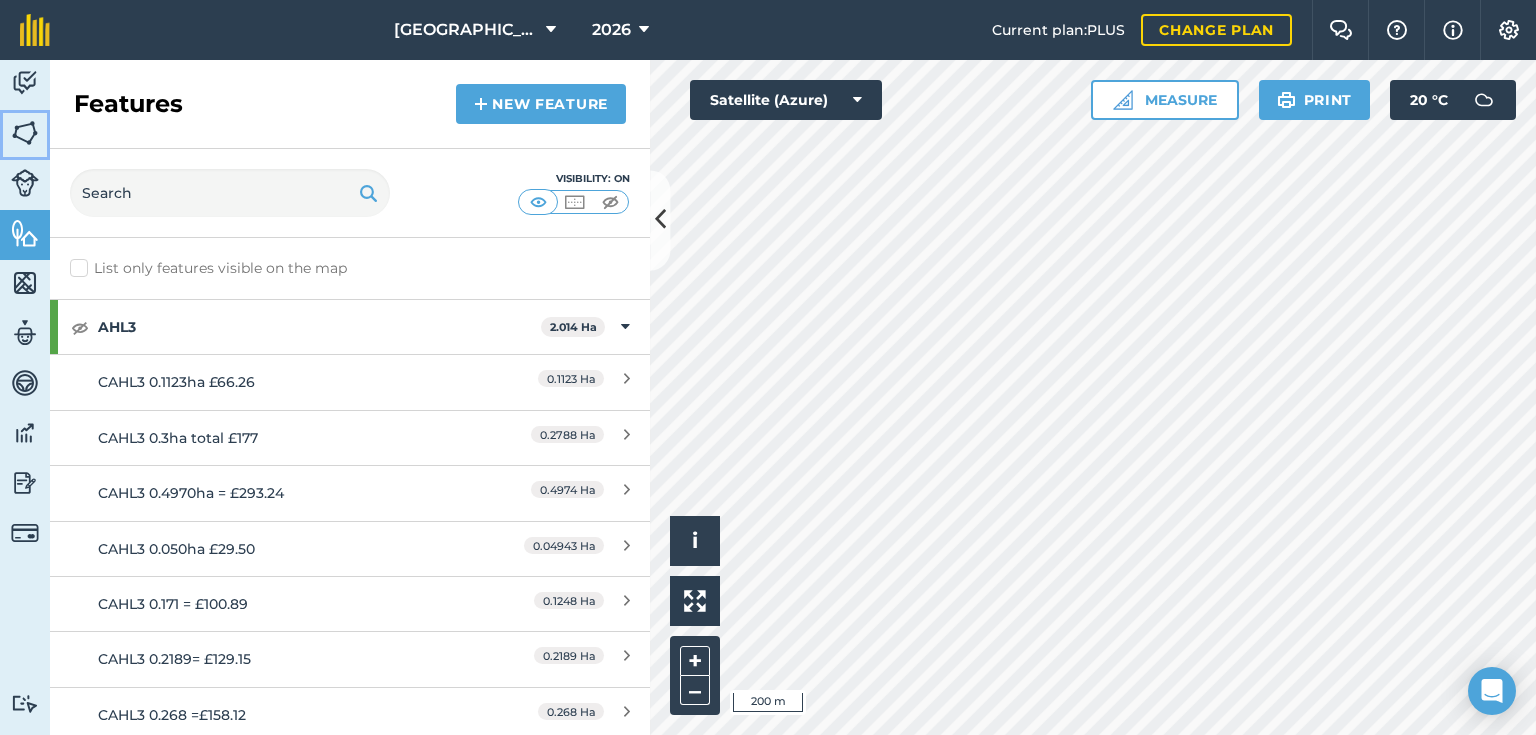 click at bounding box center (25, 133) 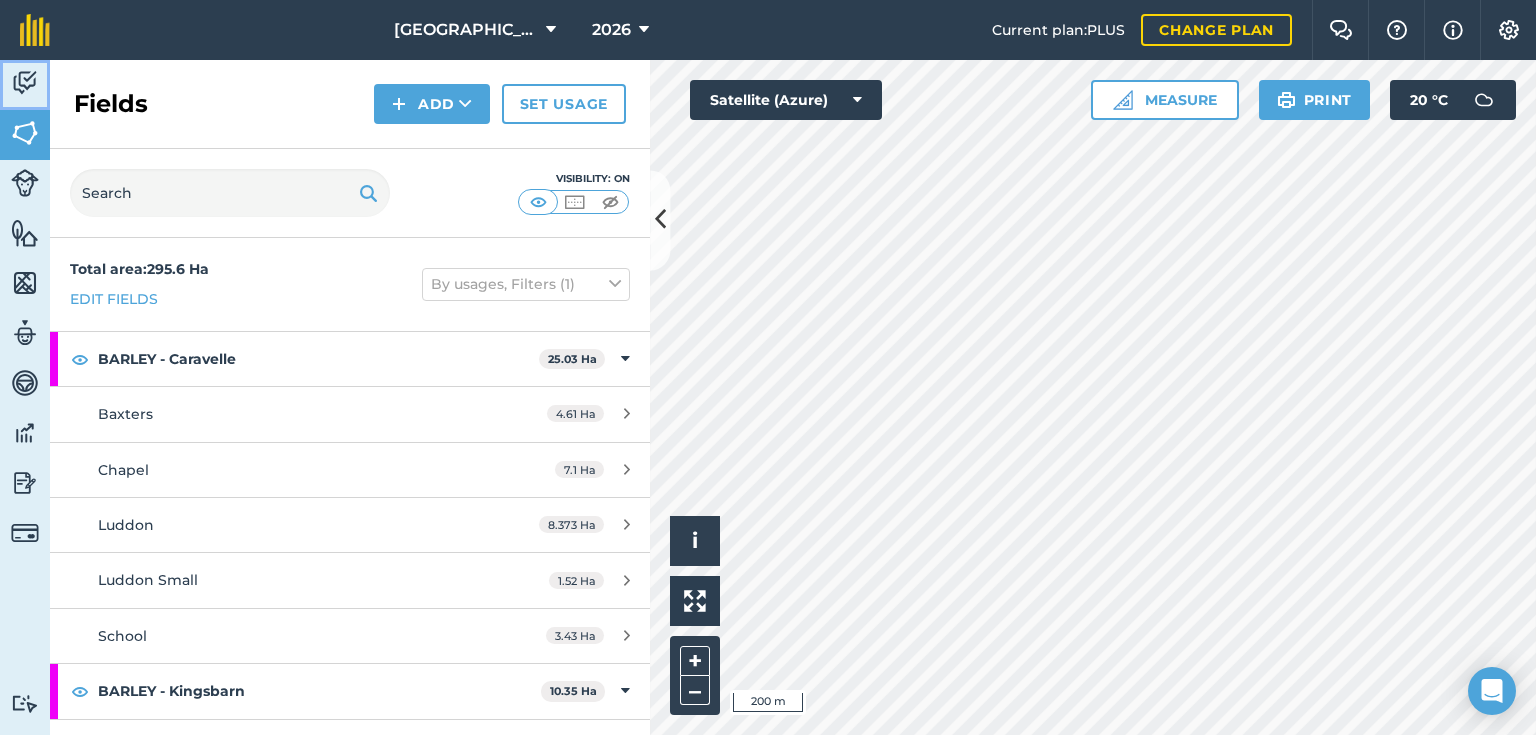 click at bounding box center (25, 83) 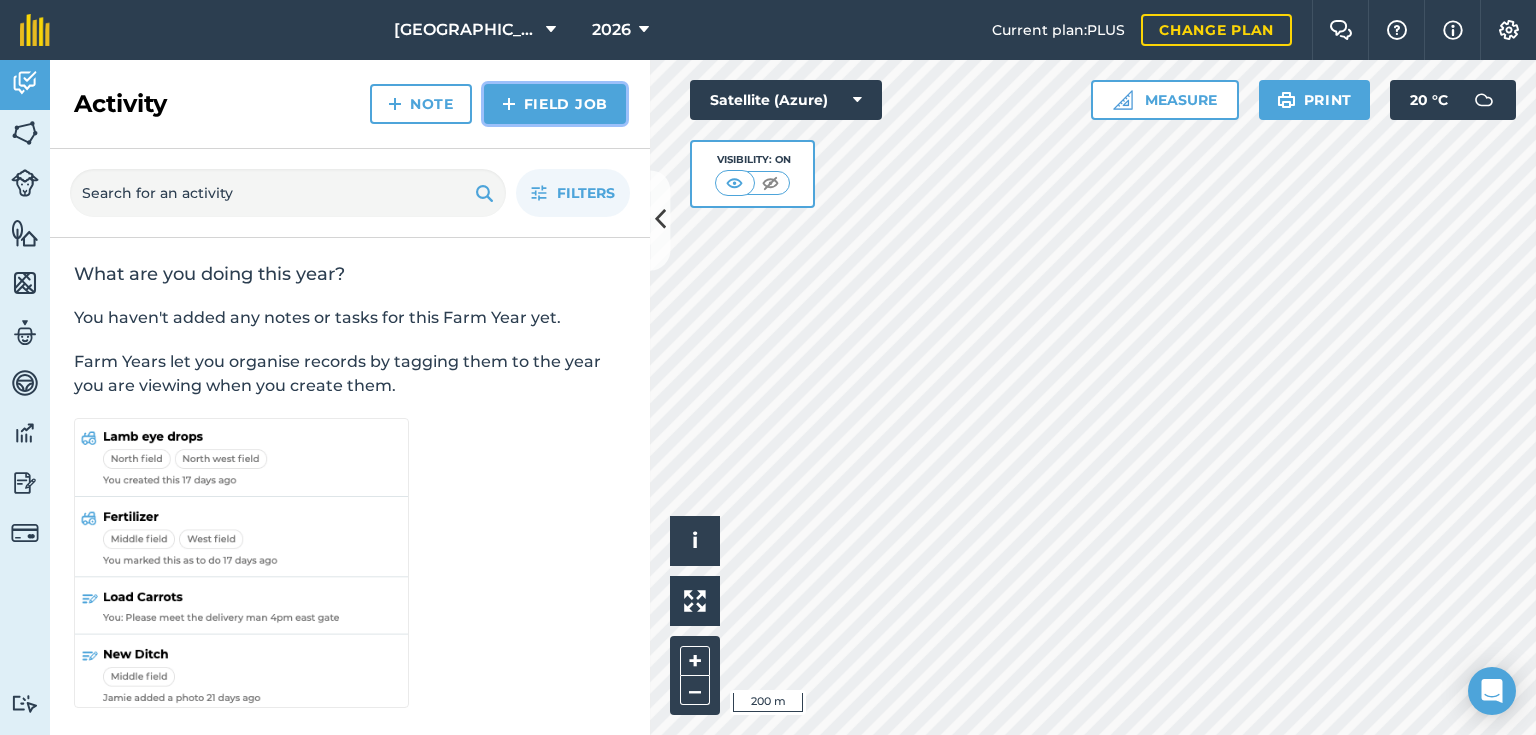 click on "Field Job" at bounding box center [555, 104] 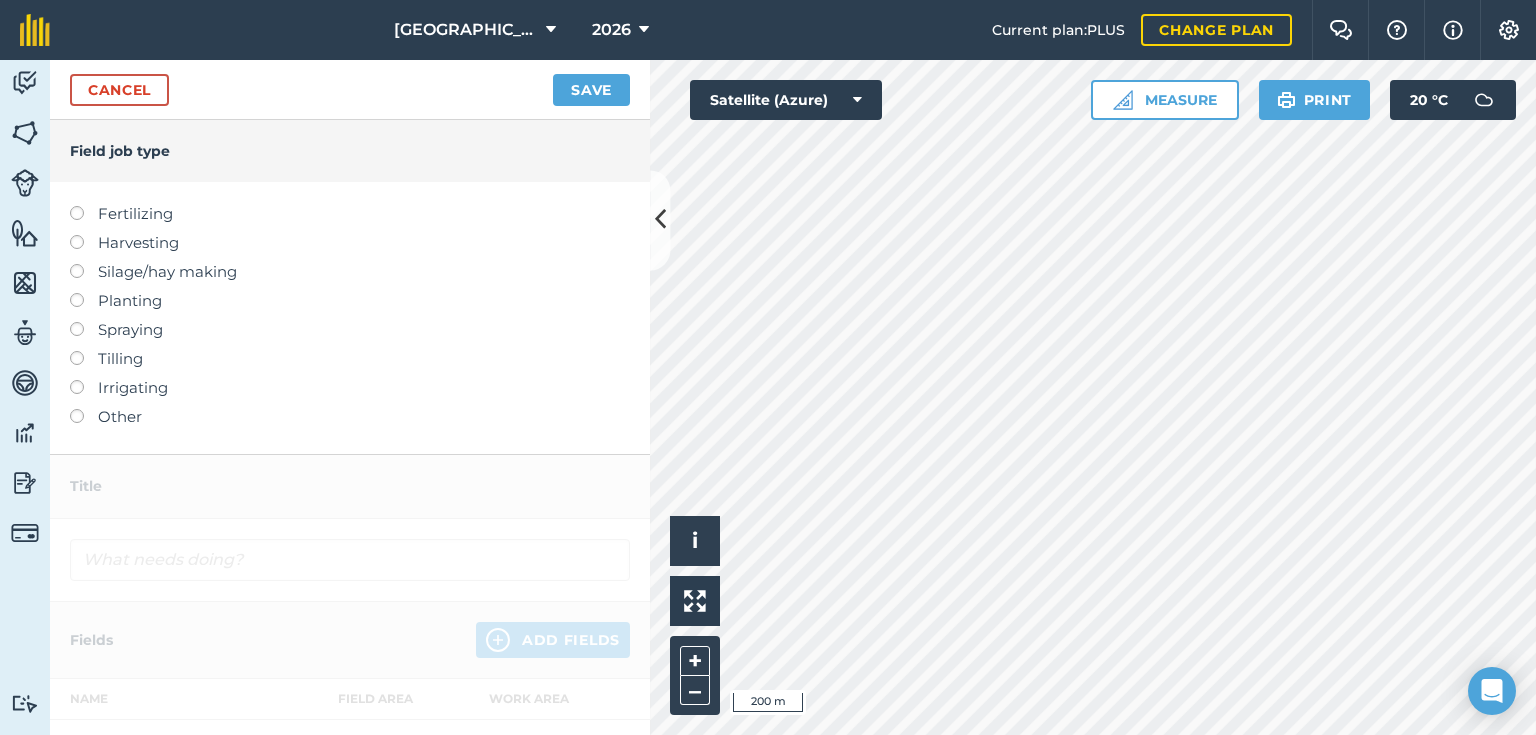 click at bounding box center (84, 409) 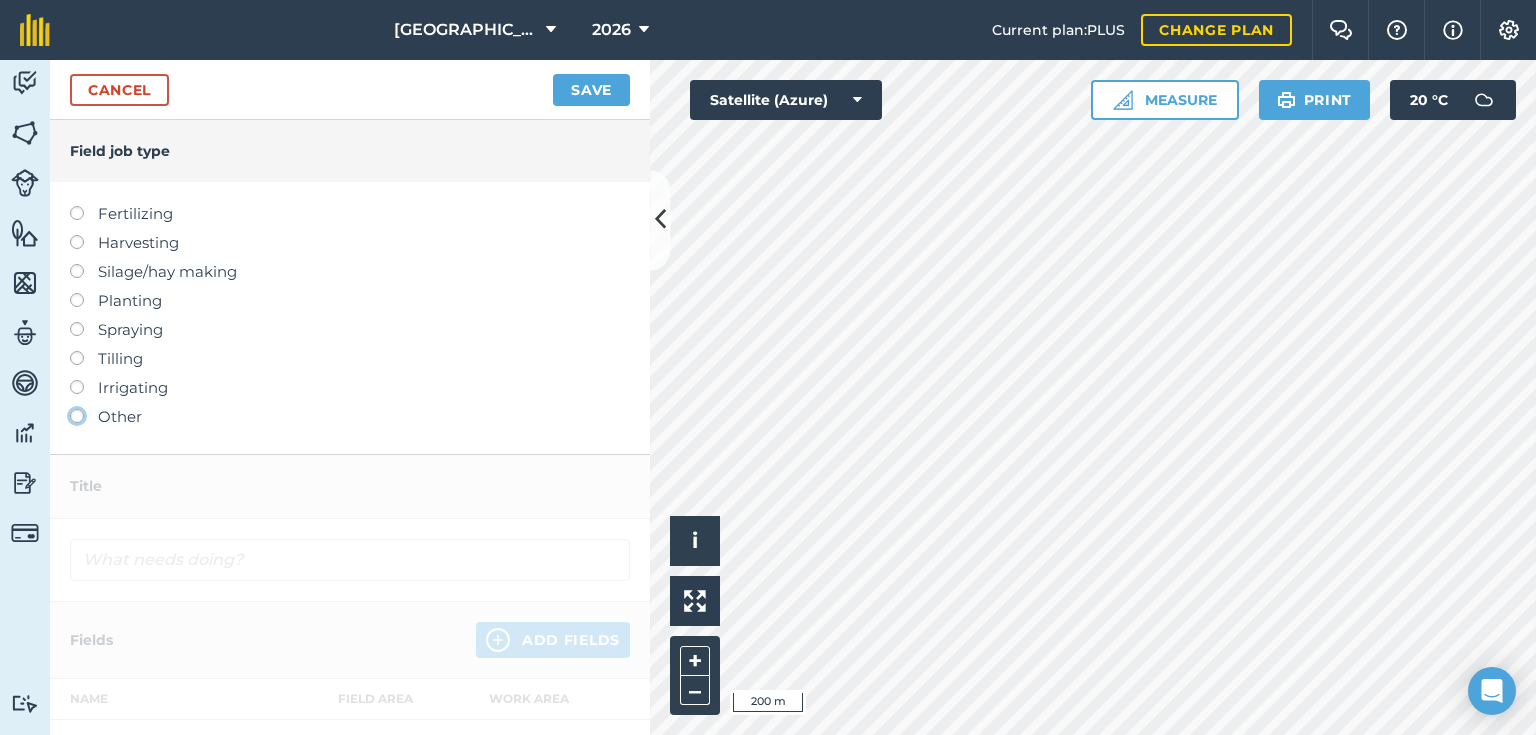 click on "Other" at bounding box center (-9943, 415) 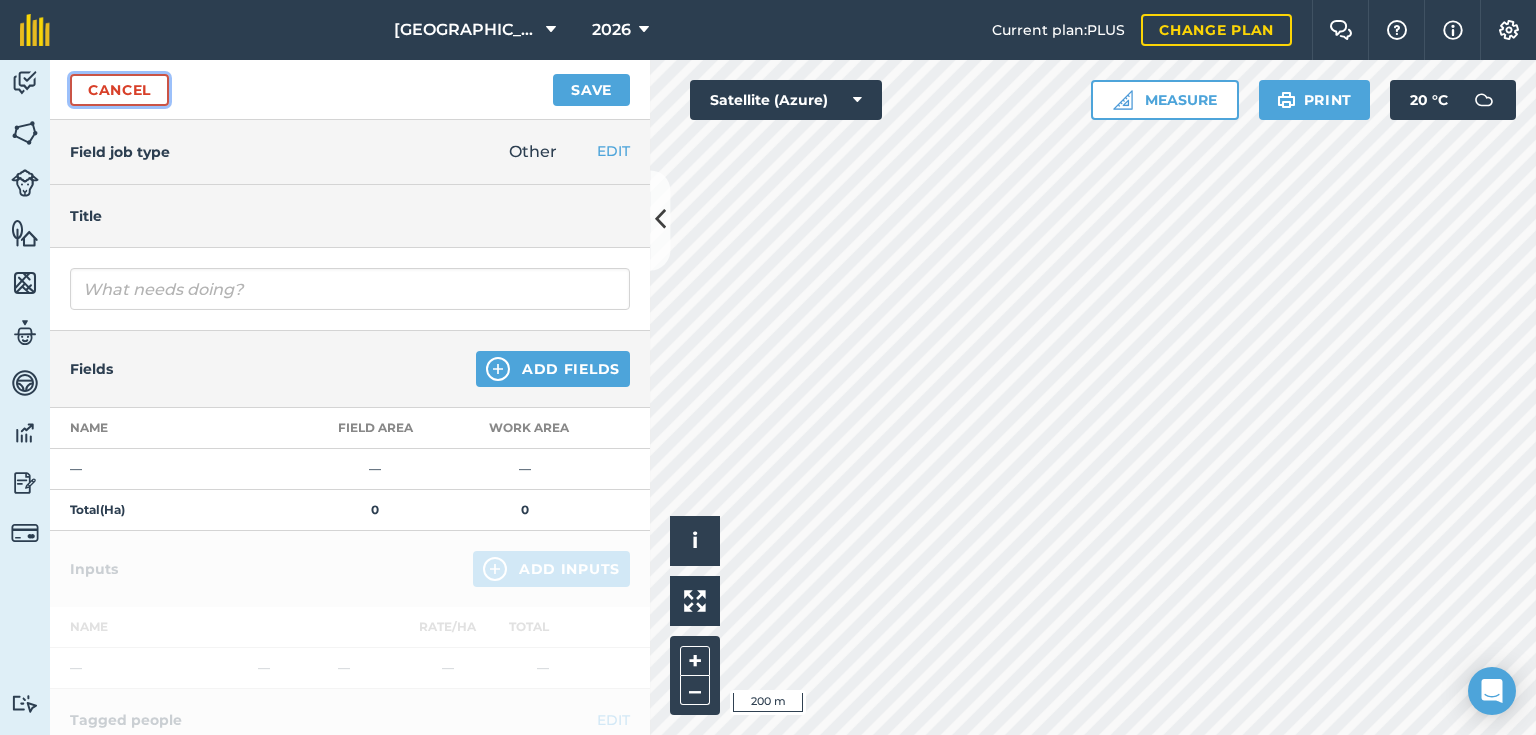 click on "Cancel" at bounding box center (119, 90) 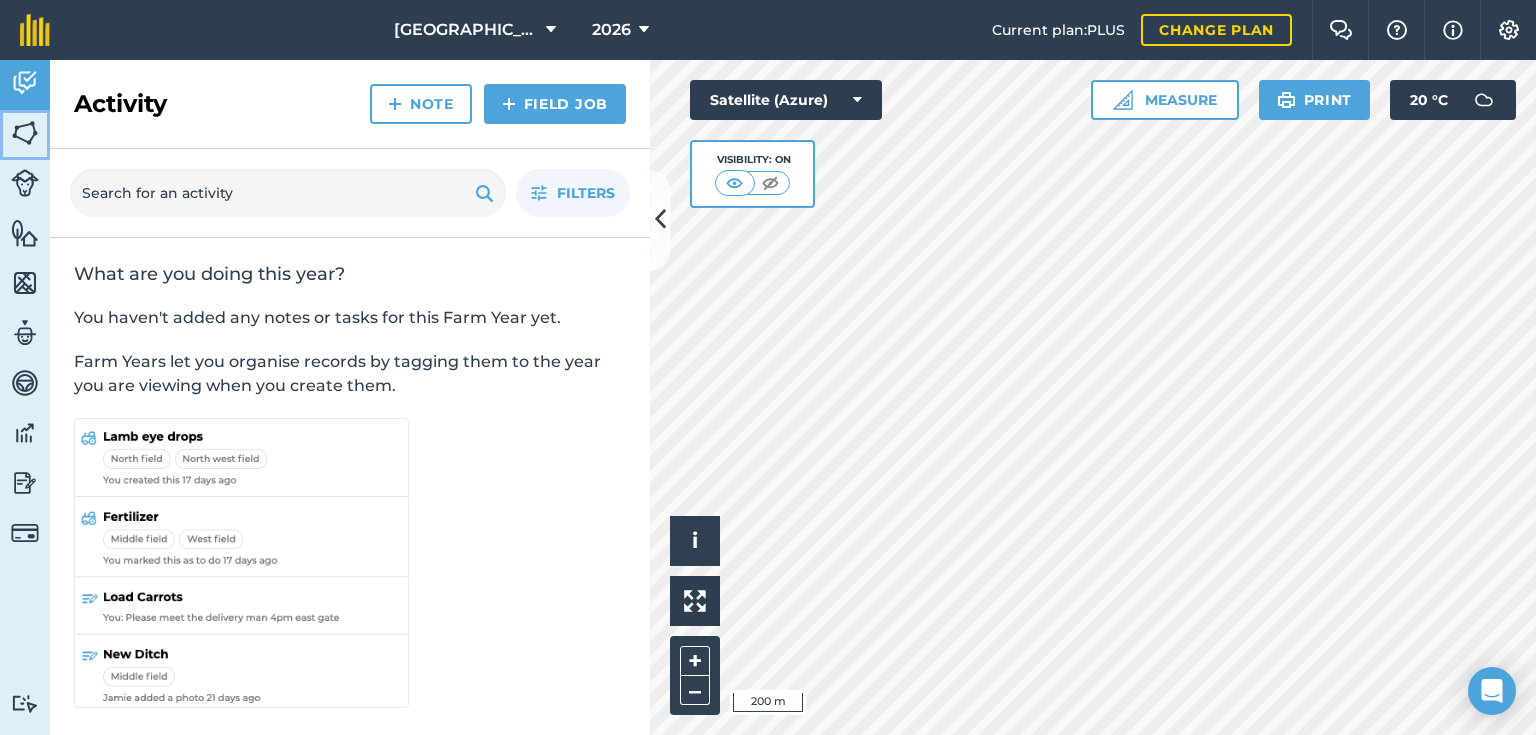 click at bounding box center (25, 133) 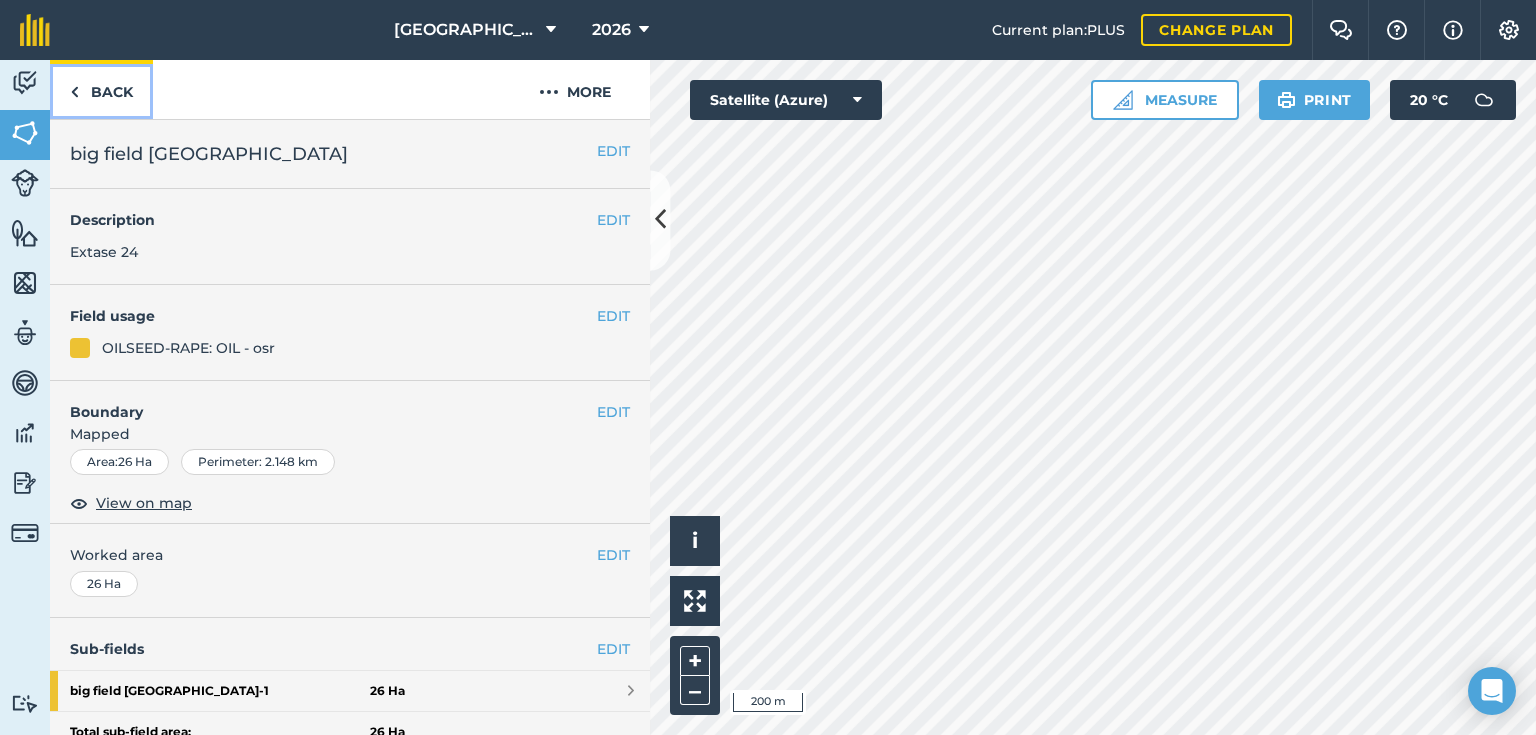 click at bounding box center [74, 92] 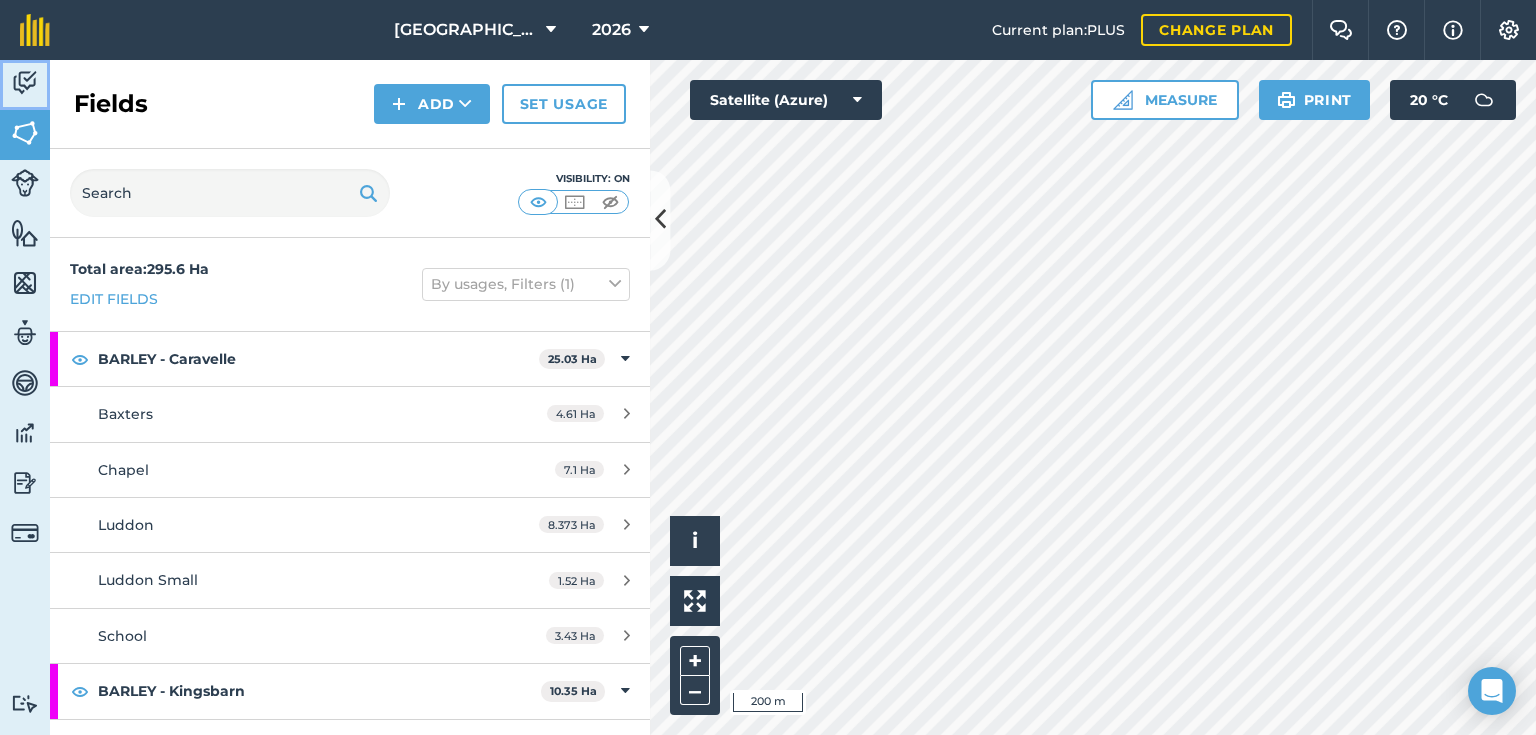click at bounding box center [25, 83] 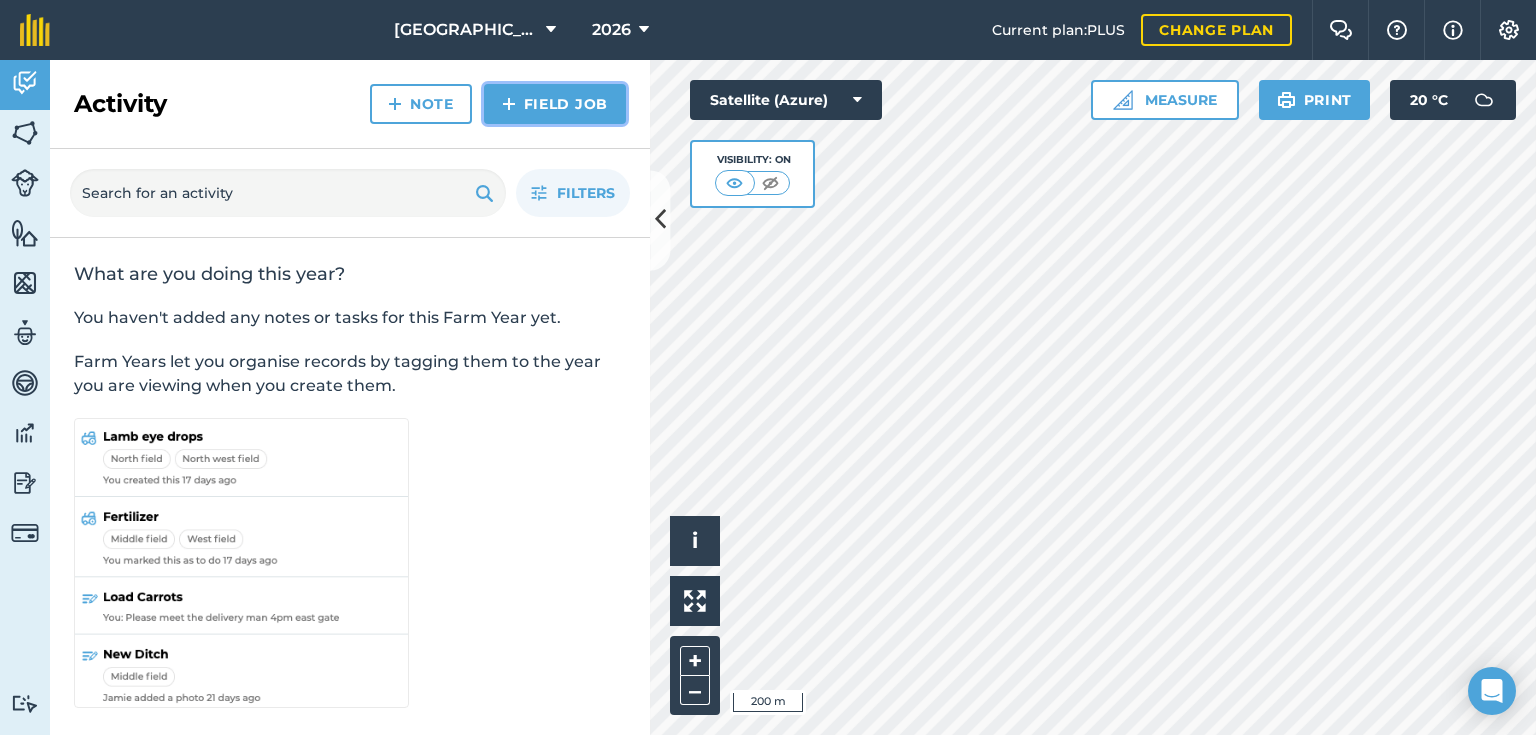 click on "Field Job" at bounding box center [555, 104] 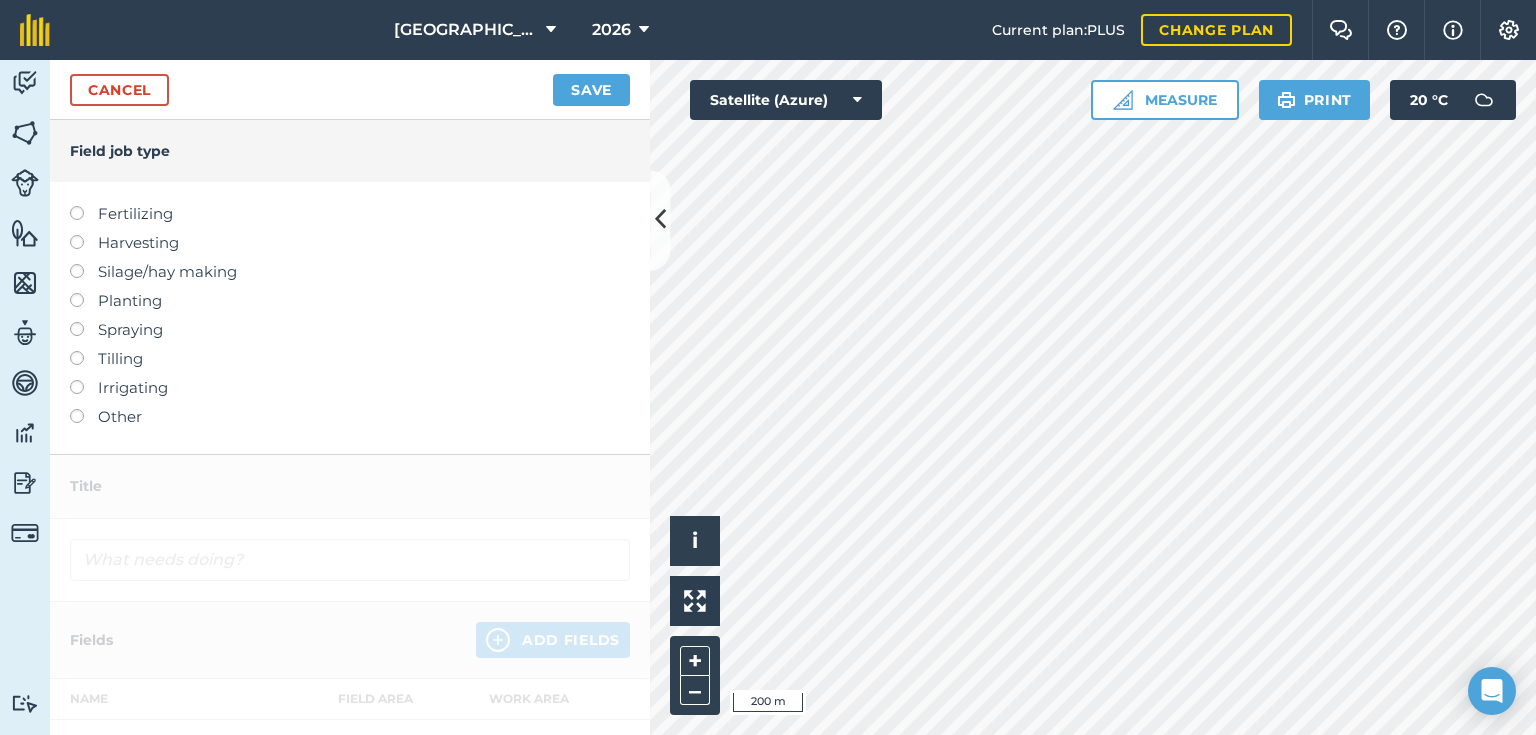 click at bounding box center (84, 407) 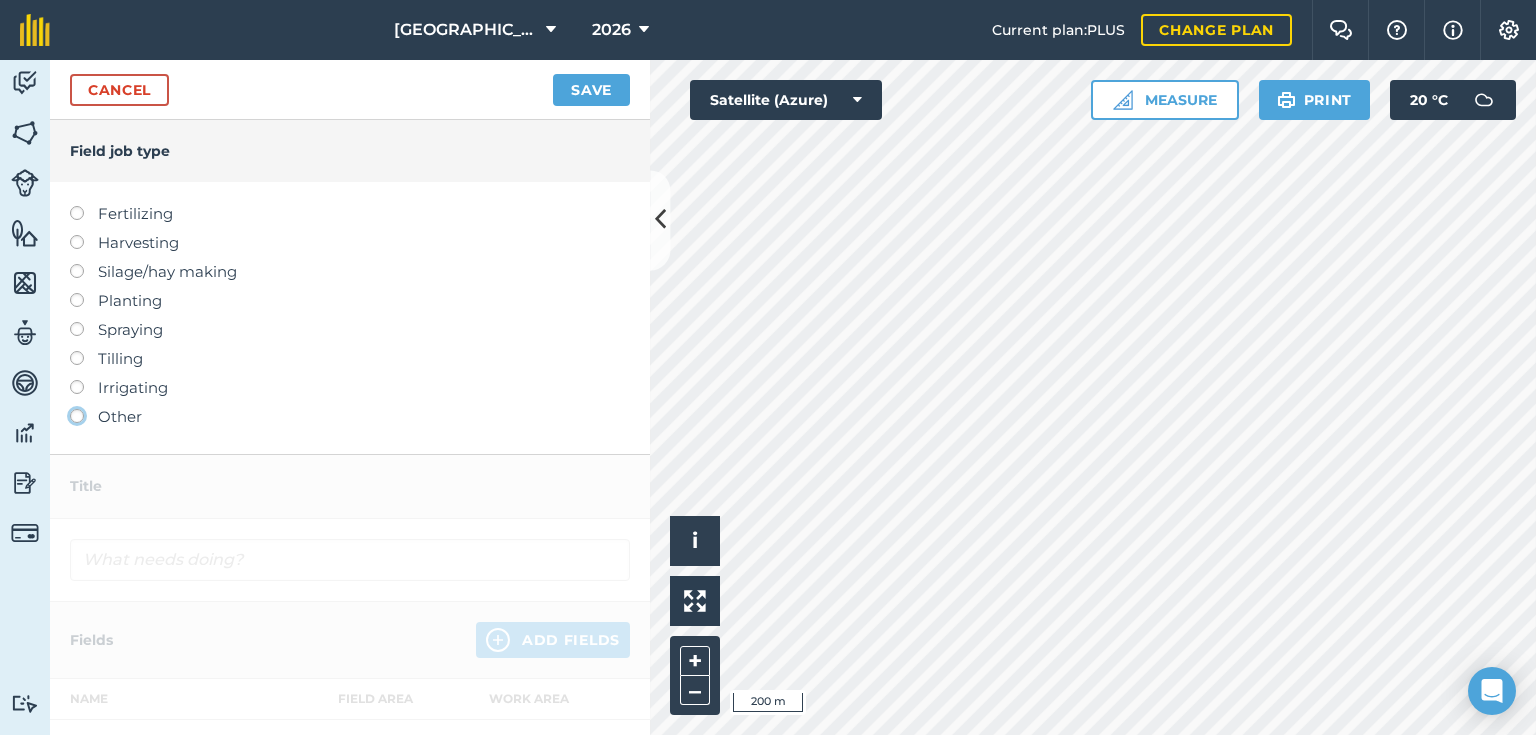 click on "Other" at bounding box center (-9943, 415) 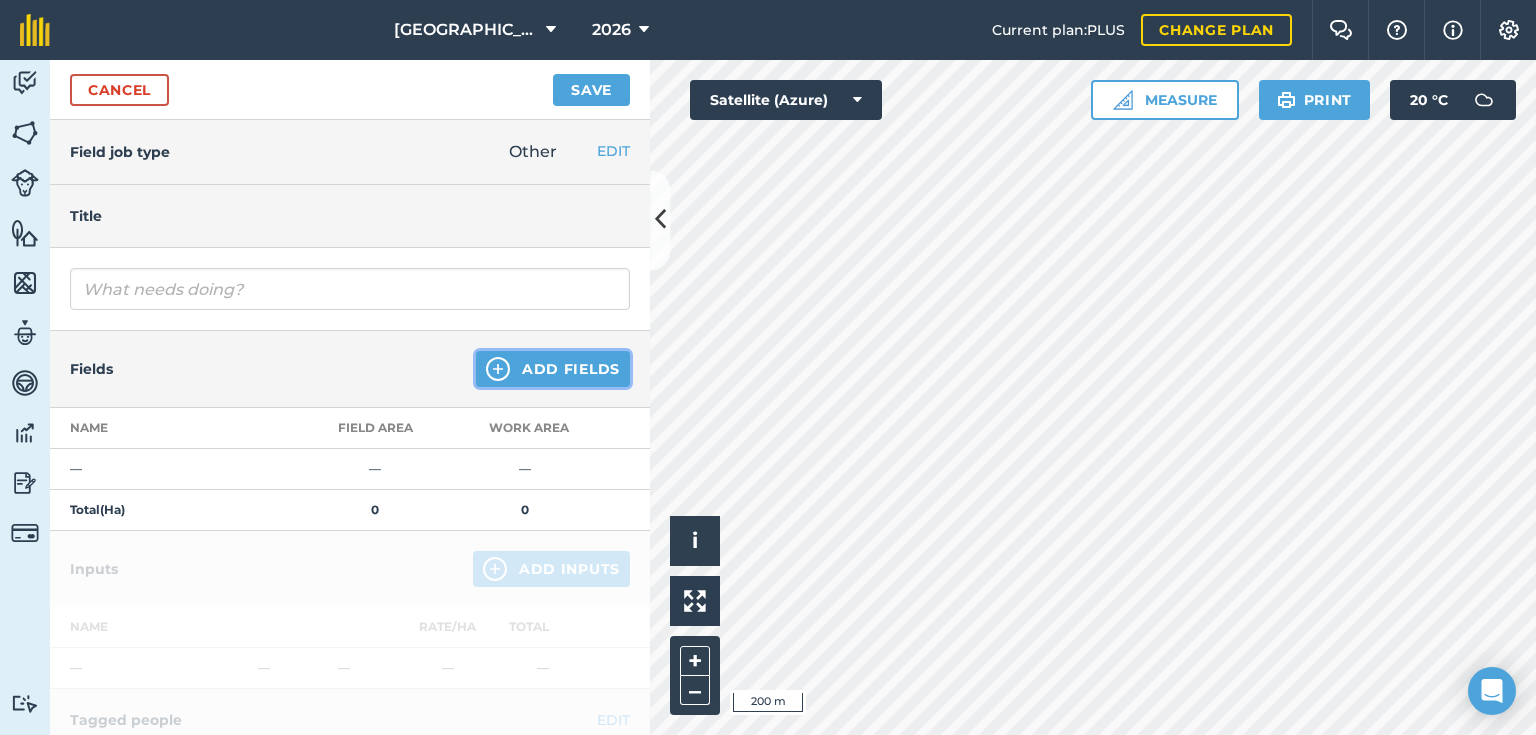 click on "Add Fields" at bounding box center (553, 369) 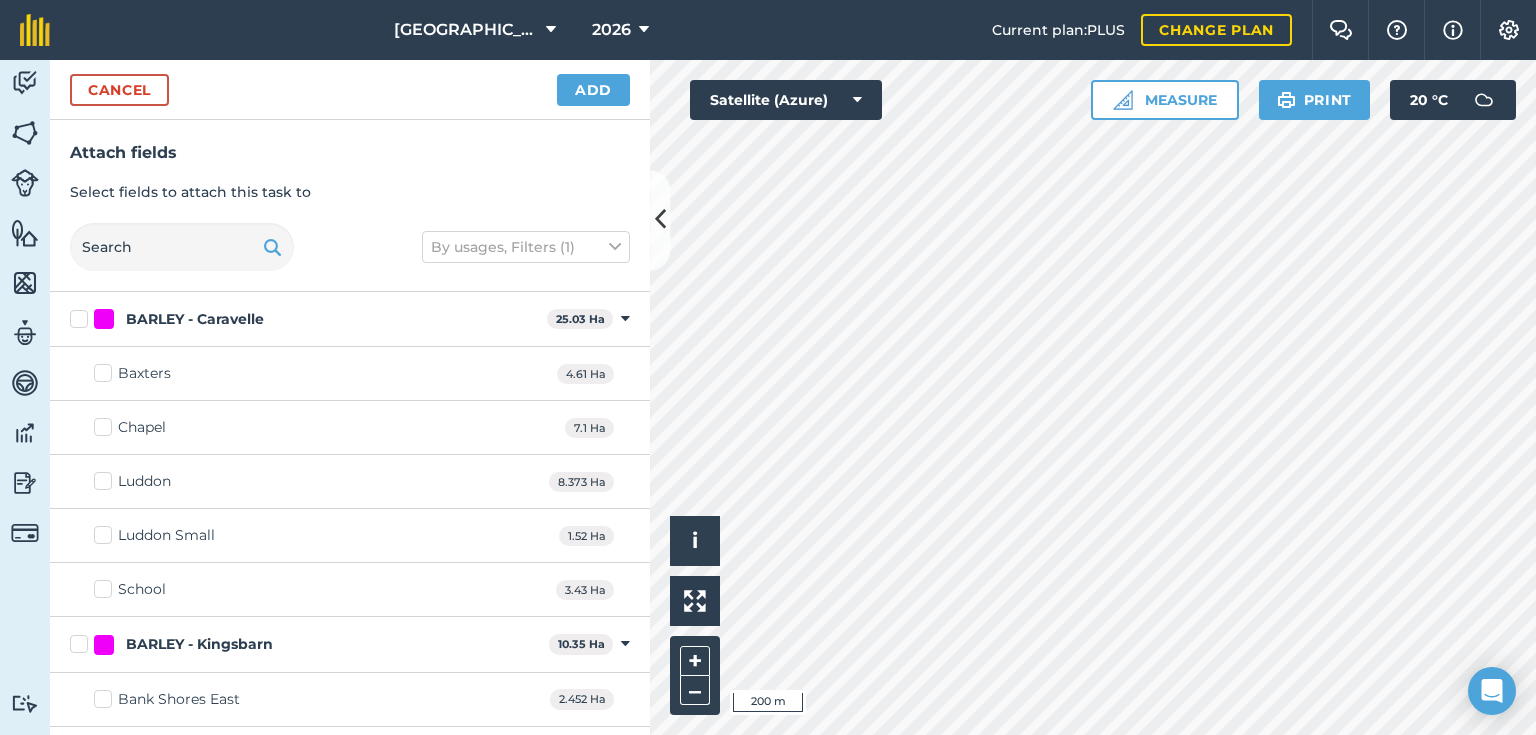 checkbox on "true" 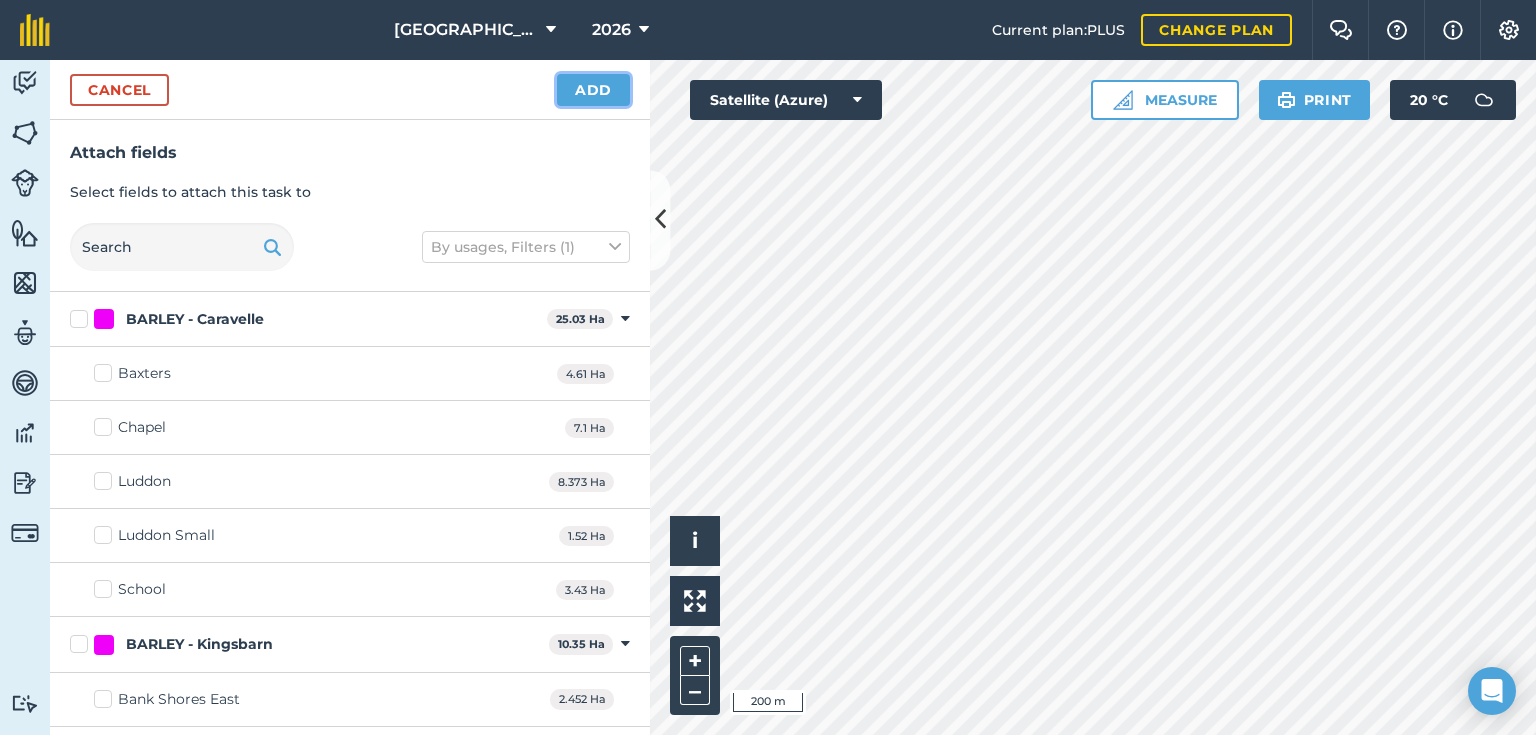 click on "Add" at bounding box center [593, 90] 